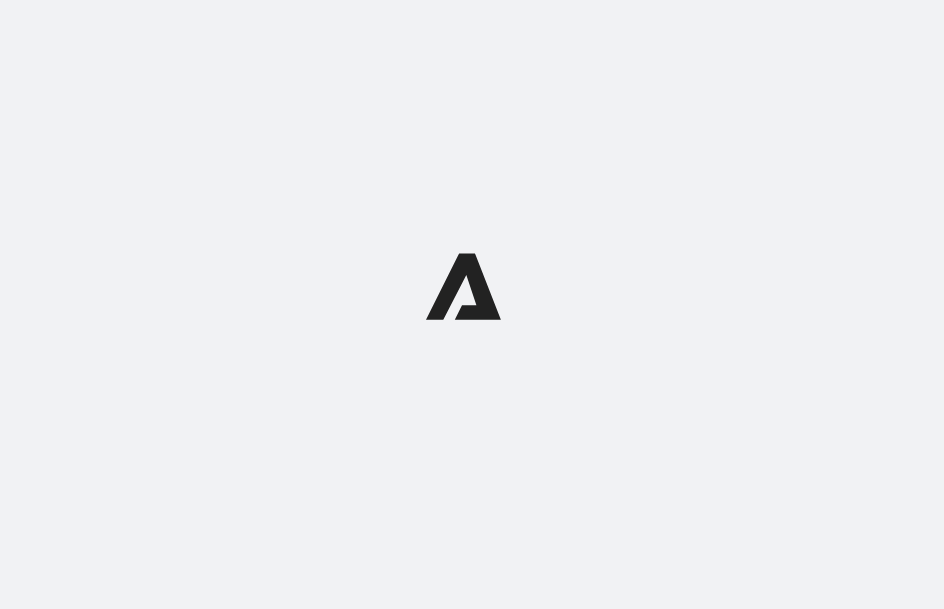 scroll, scrollTop: 0, scrollLeft: 0, axis: both 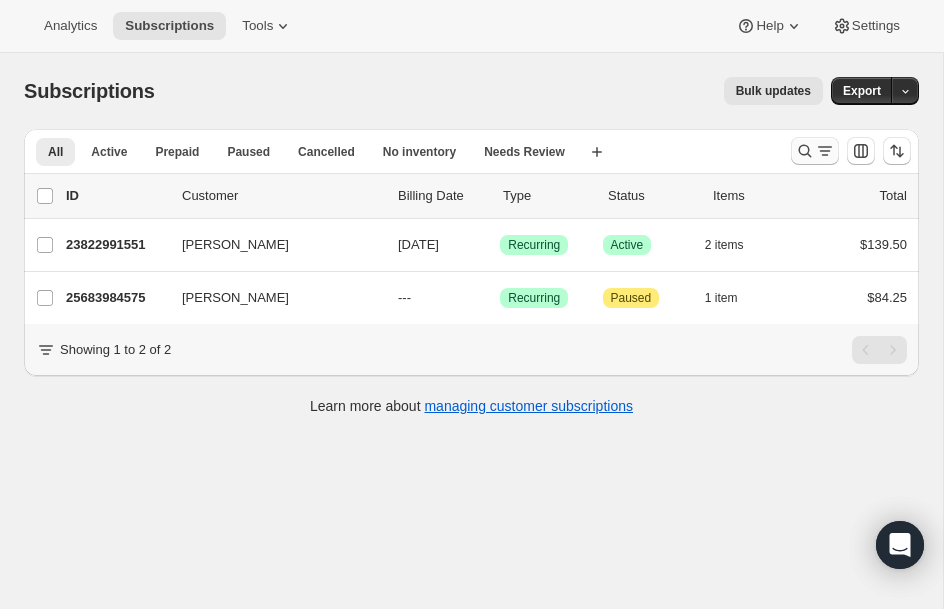 click 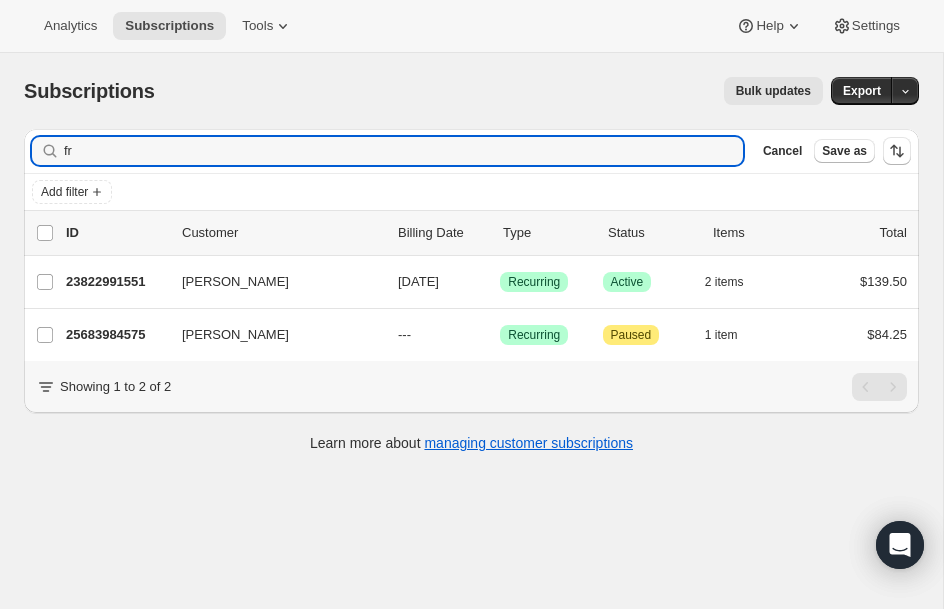 type on "f" 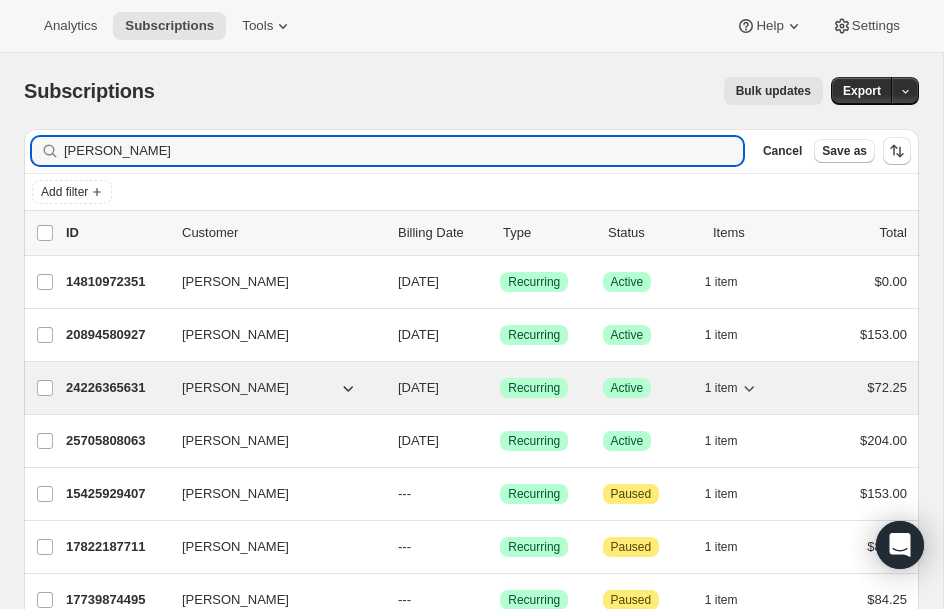 type on "chris" 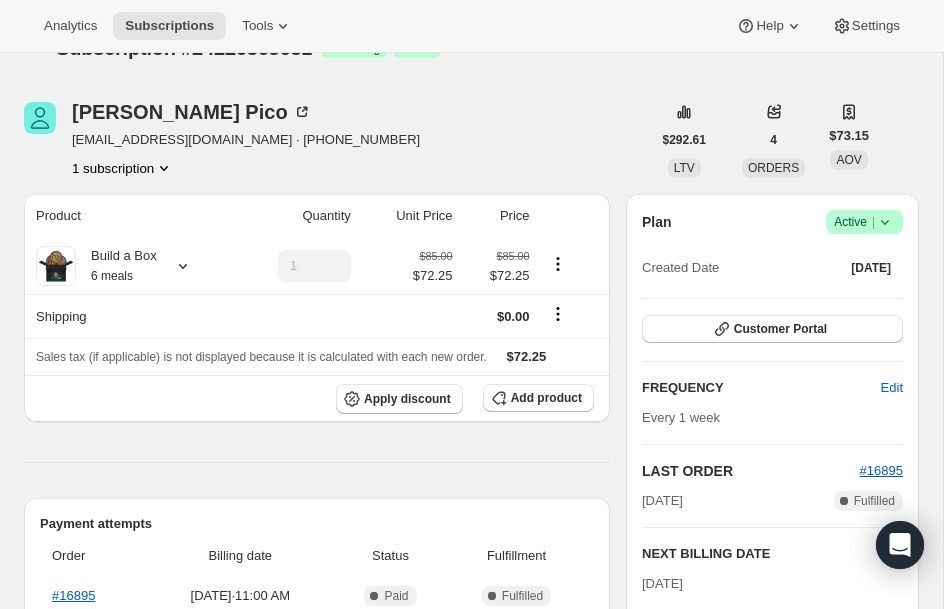 scroll, scrollTop: 40, scrollLeft: 0, axis: vertical 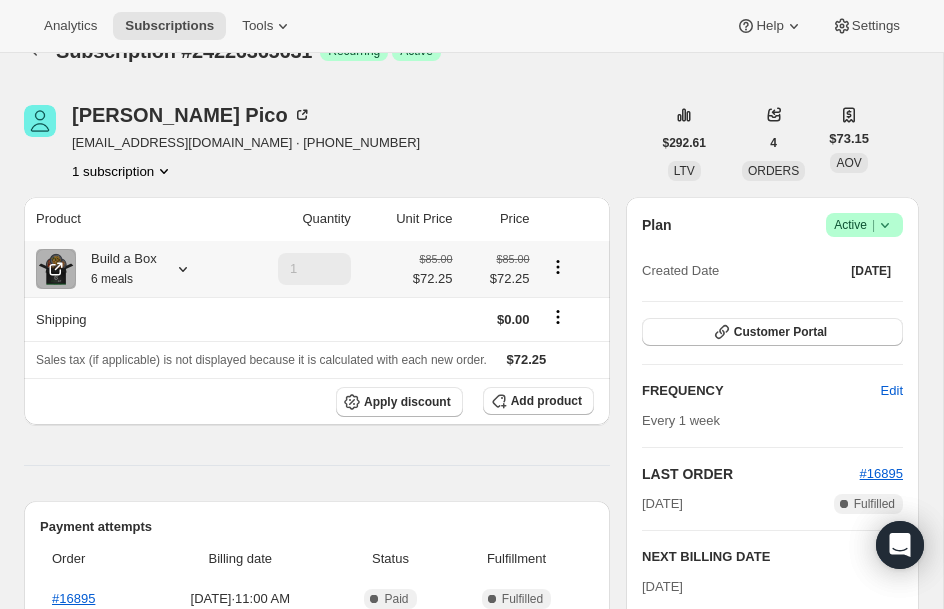 click on "Build a Box 6 meals" at bounding box center (127, 269) 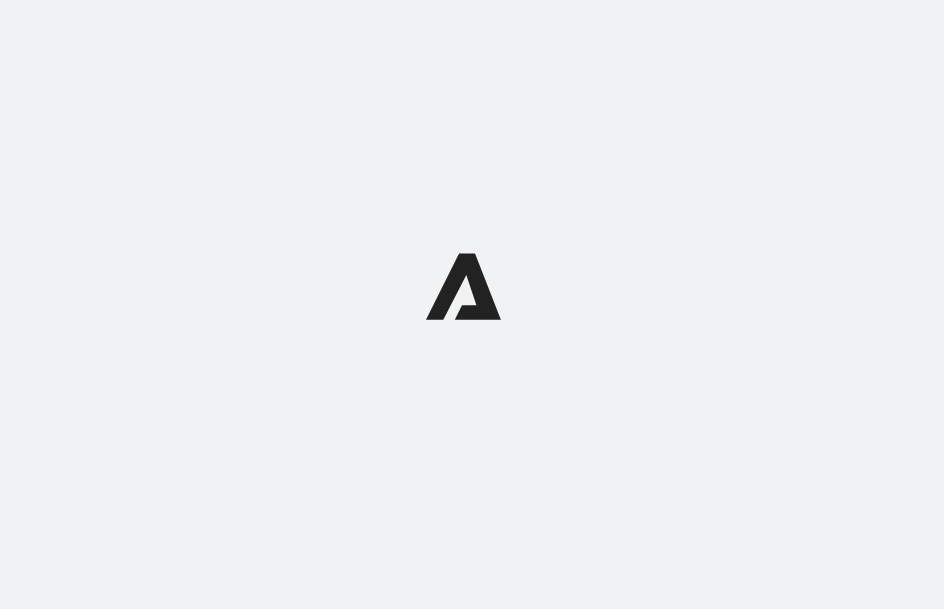 scroll, scrollTop: 0, scrollLeft: 0, axis: both 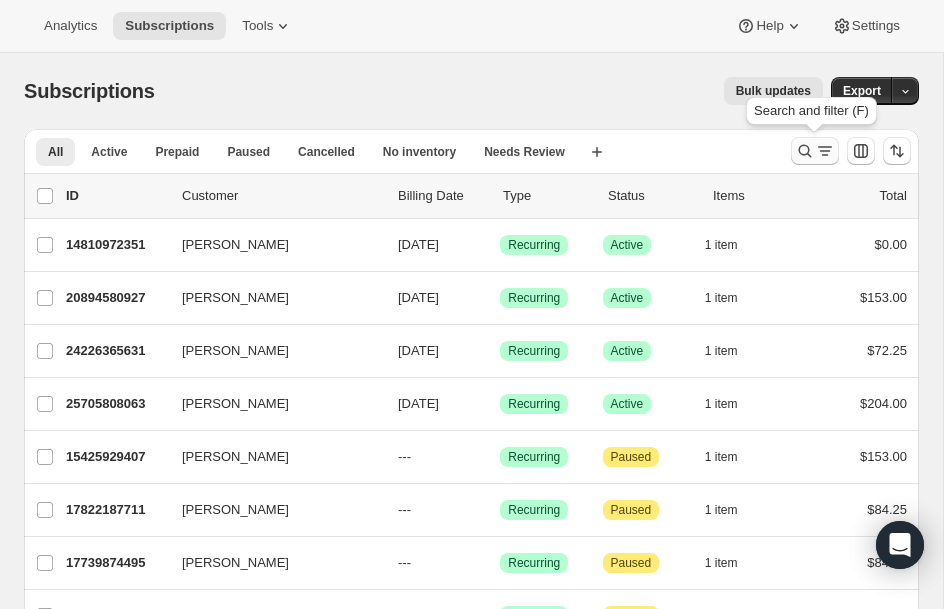 click 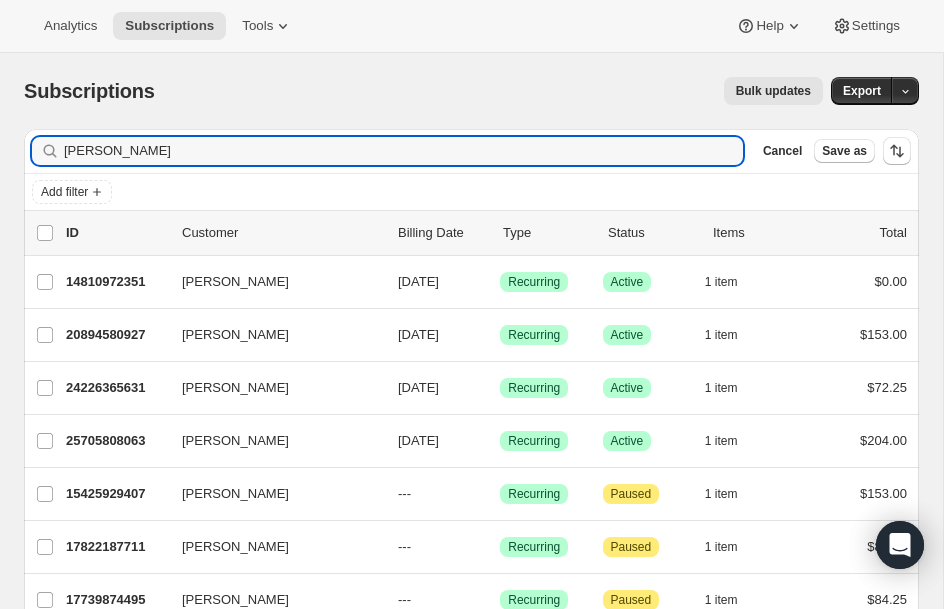 drag, startPoint x: 162, startPoint y: 149, endPoint x: -220, endPoint y: 149, distance: 382 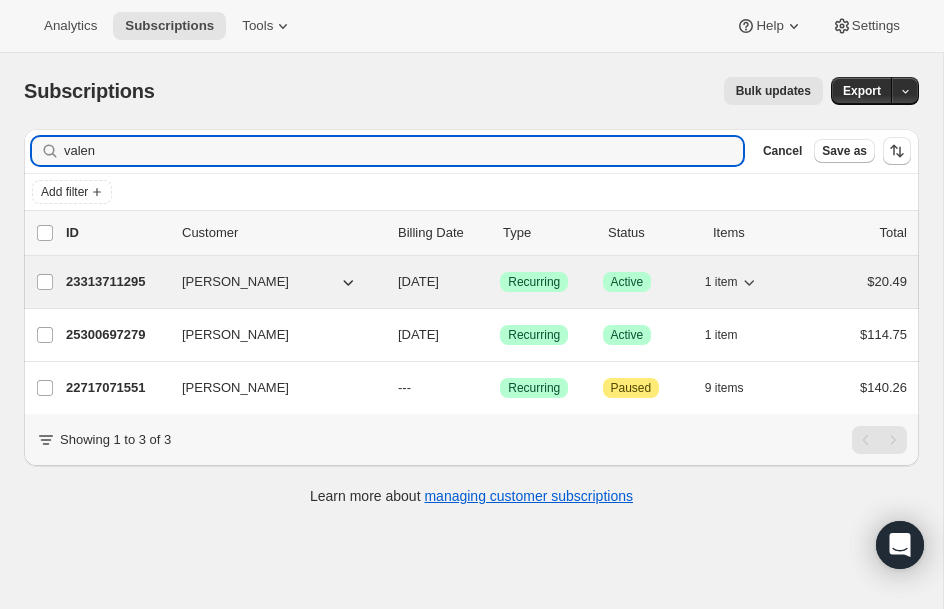 type on "valen" 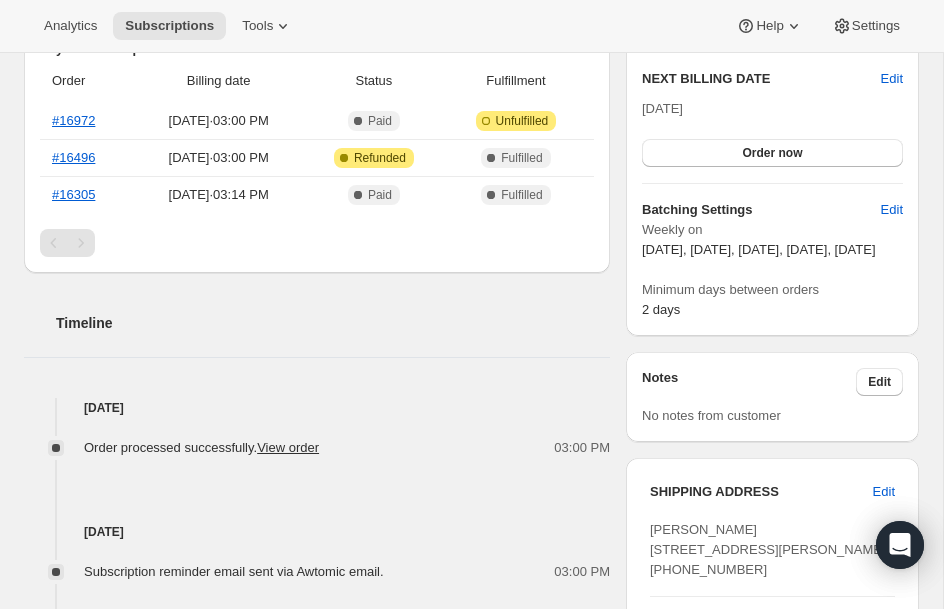 scroll, scrollTop: 480, scrollLeft: 0, axis: vertical 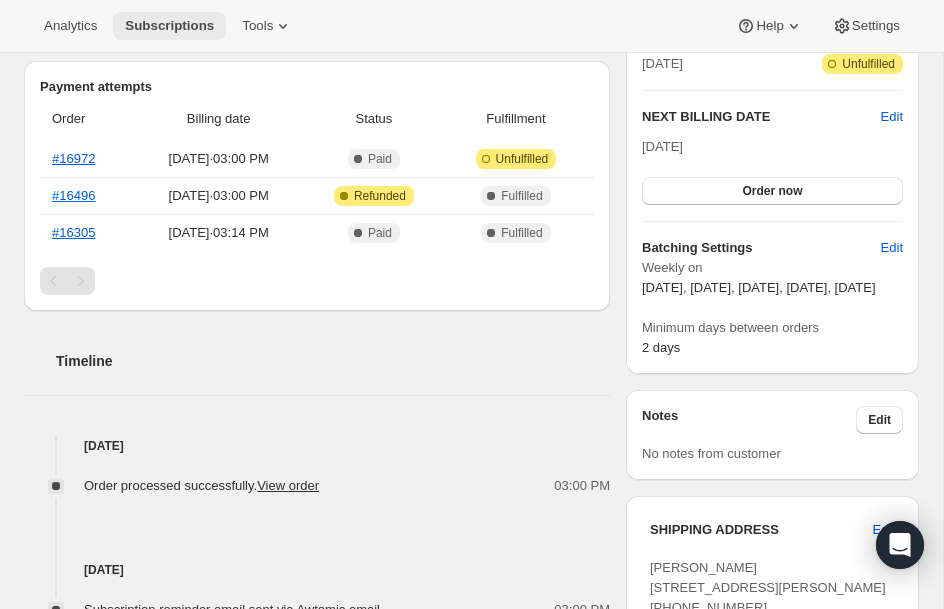 click on "Subscriptions" at bounding box center [169, 26] 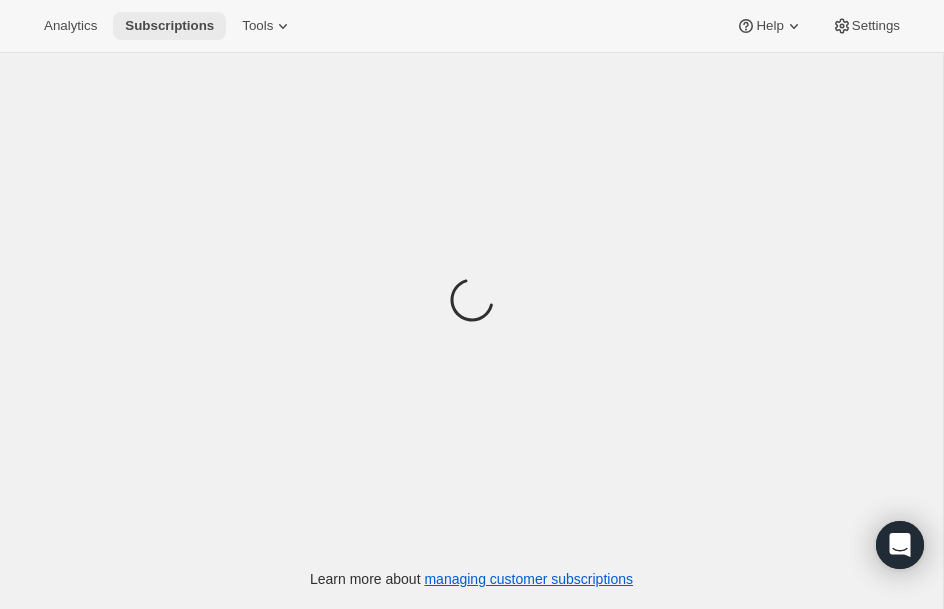 scroll, scrollTop: 0, scrollLeft: 0, axis: both 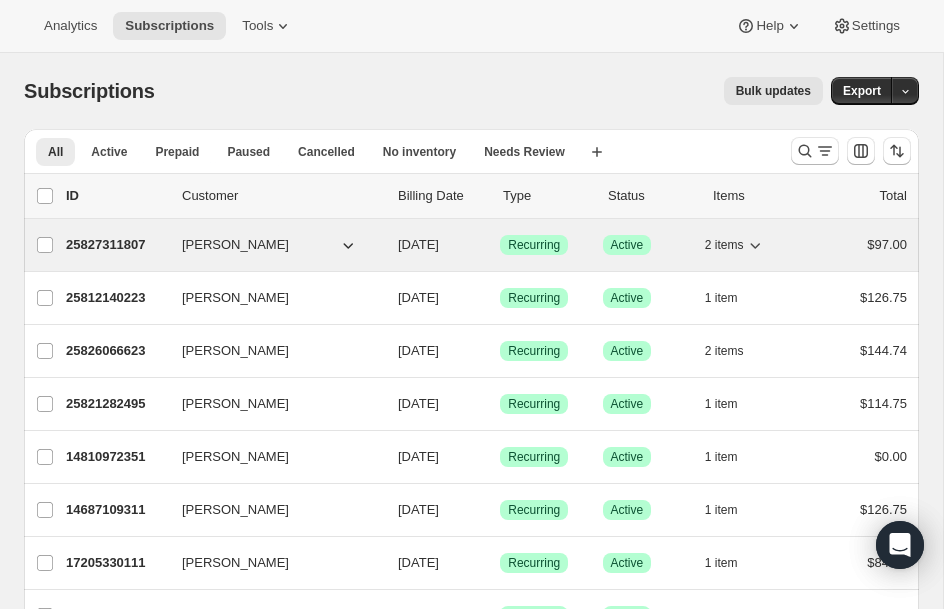 click on "25827311807" at bounding box center [116, 245] 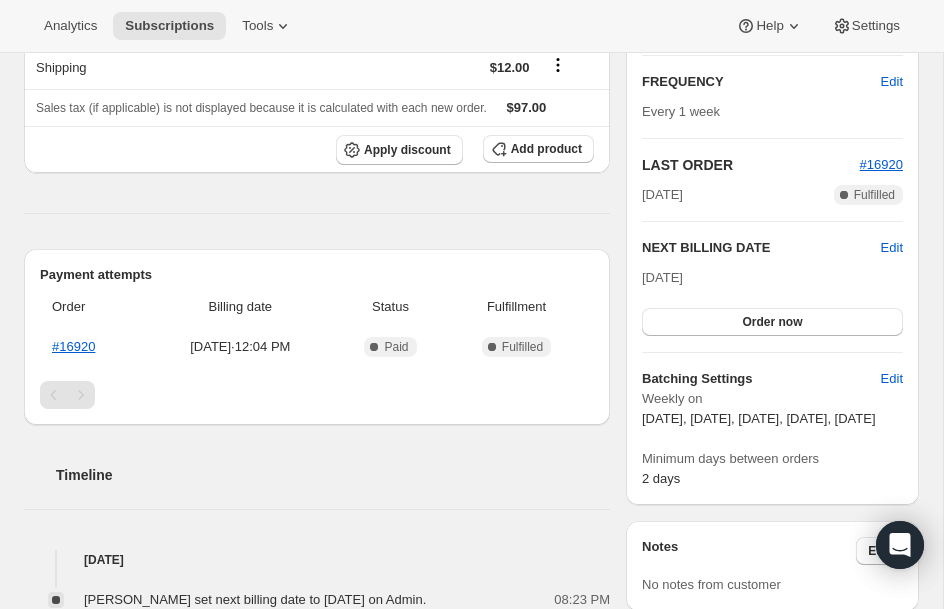 scroll, scrollTop: 320, scrollLeft: 0, axis: vertical 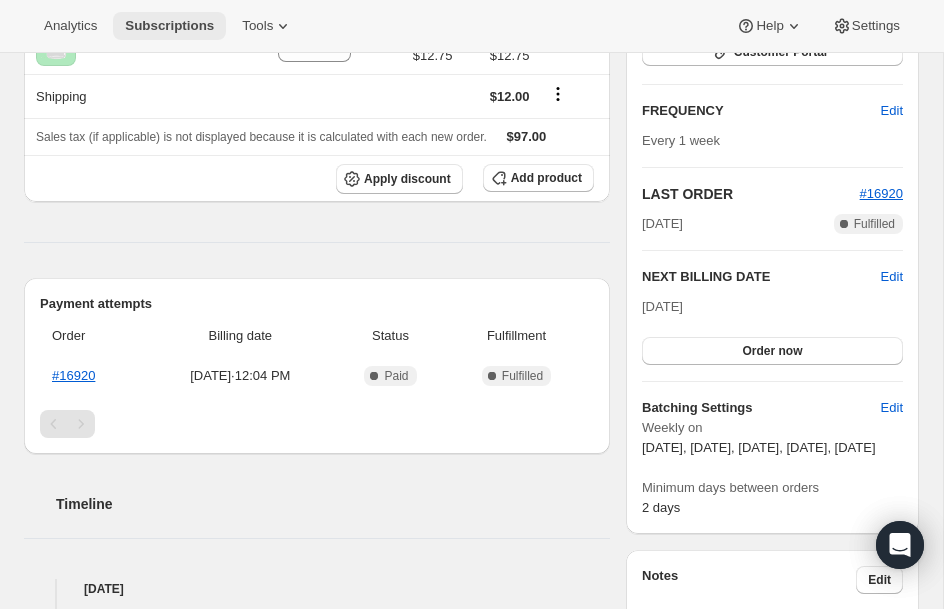 click on "Subscriptions" at bounding box center (169, 26) 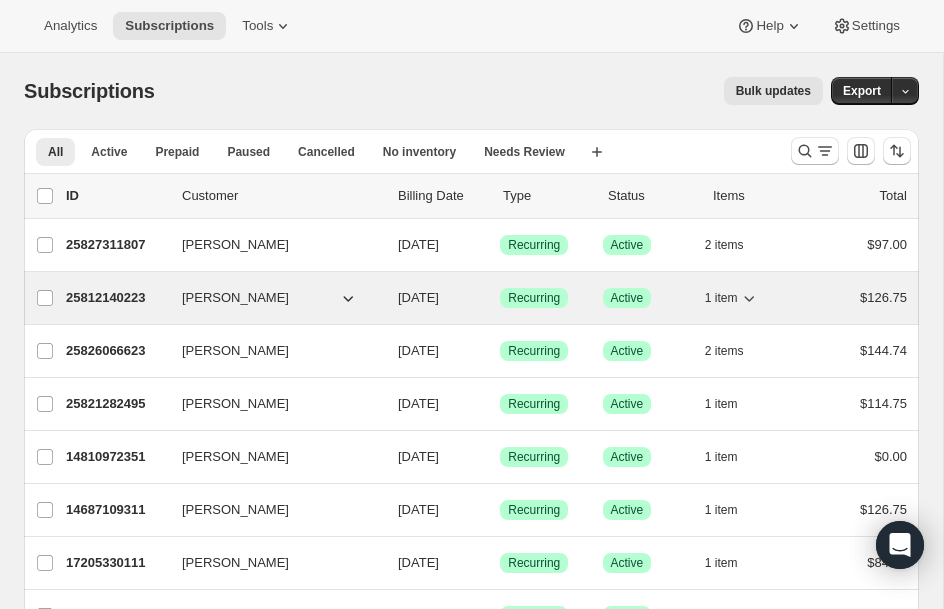 click on "25812140223" at bounding box center (116, 298) 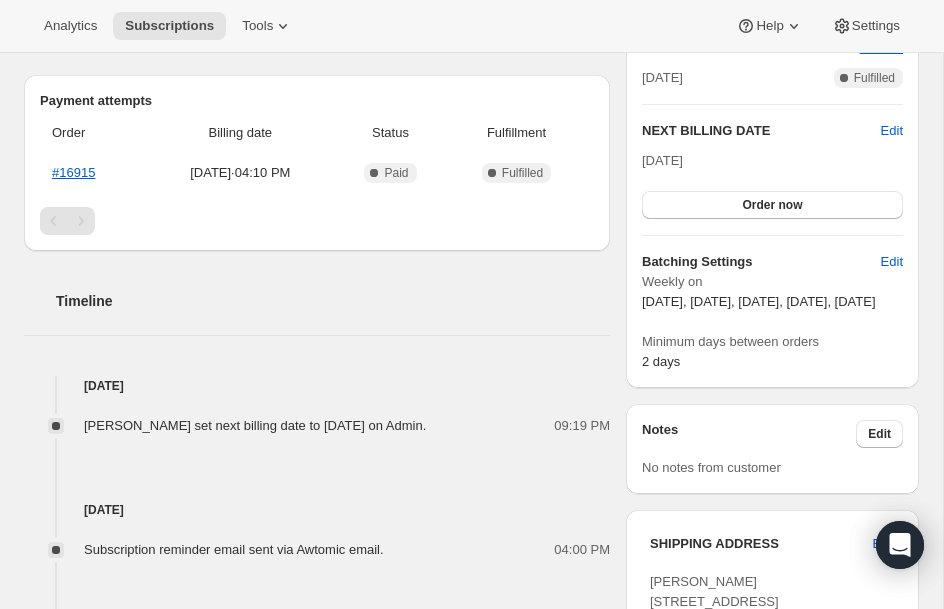 scroll, scrollTop: 480, scrollLeft: 0, axis: vertical 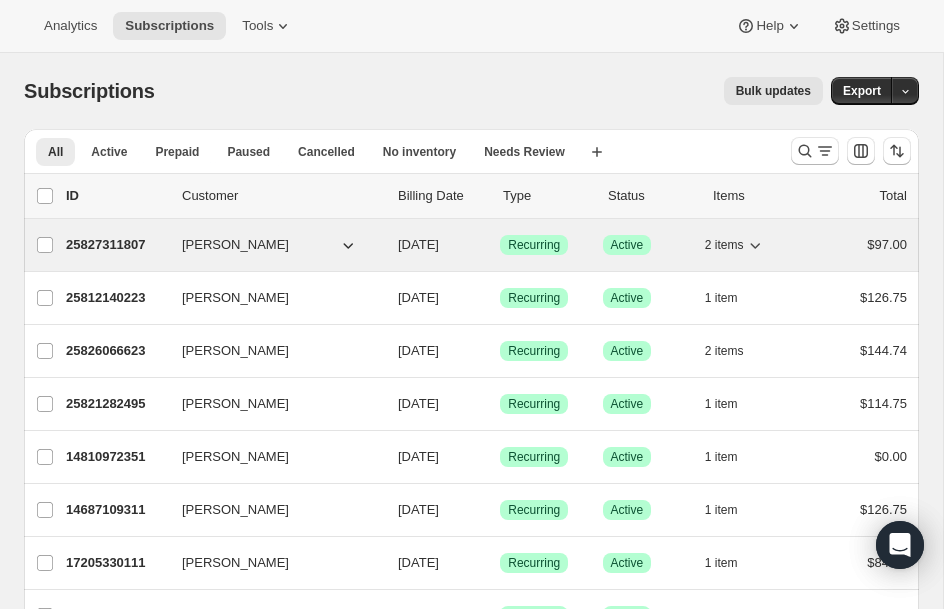 click on "25827311807" at bounding box center [116, 245] 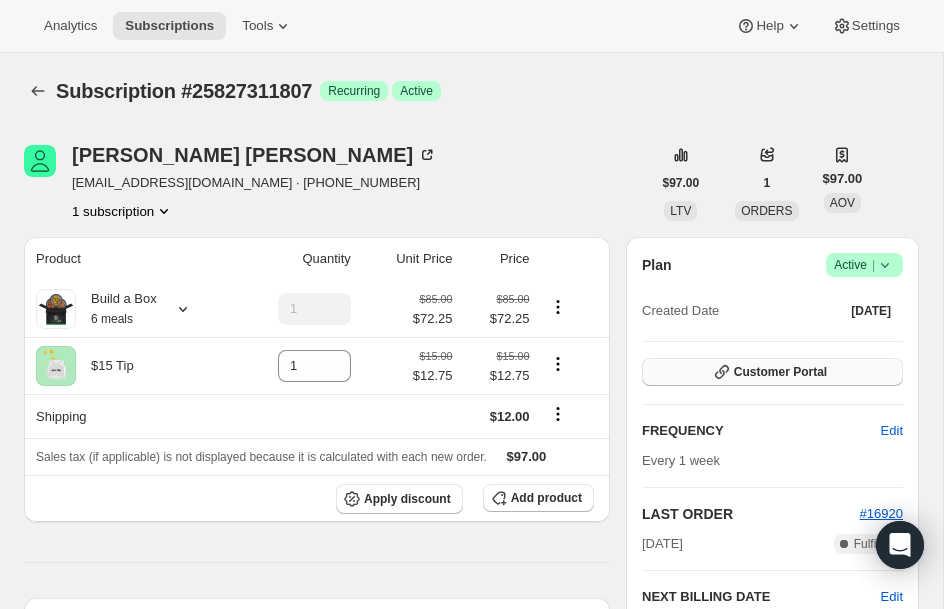 click on "Customer Portal" at bounding box center [772, 372] 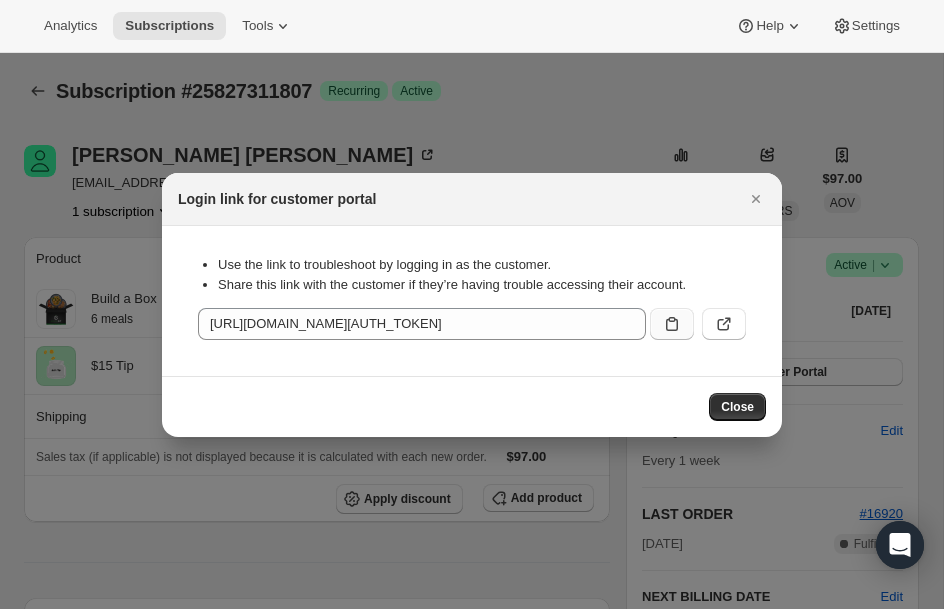 click 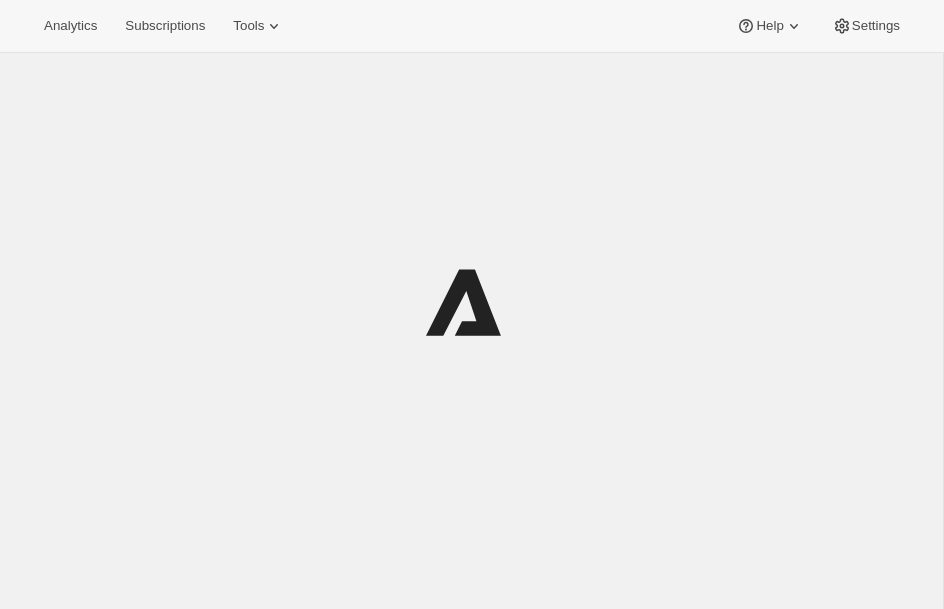 scroll, scrollTop: 0, scrollLeft: 0, axis: both 